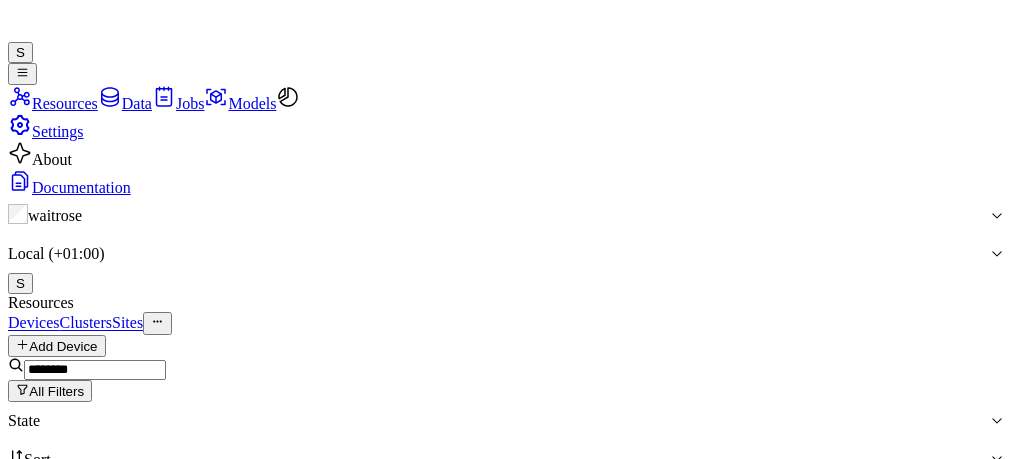 scroll, scrollTop: 0, scrollLeft: 0, axis: both 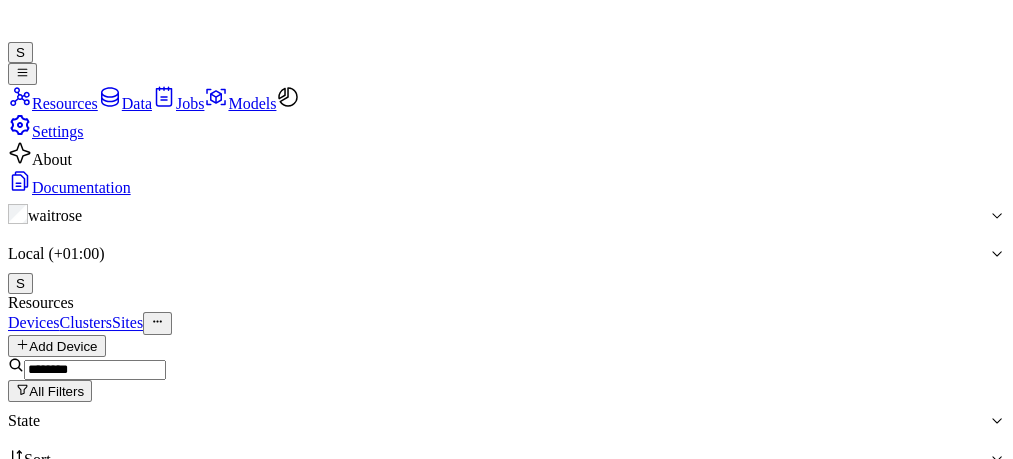 click at bounding box center [95, 370] 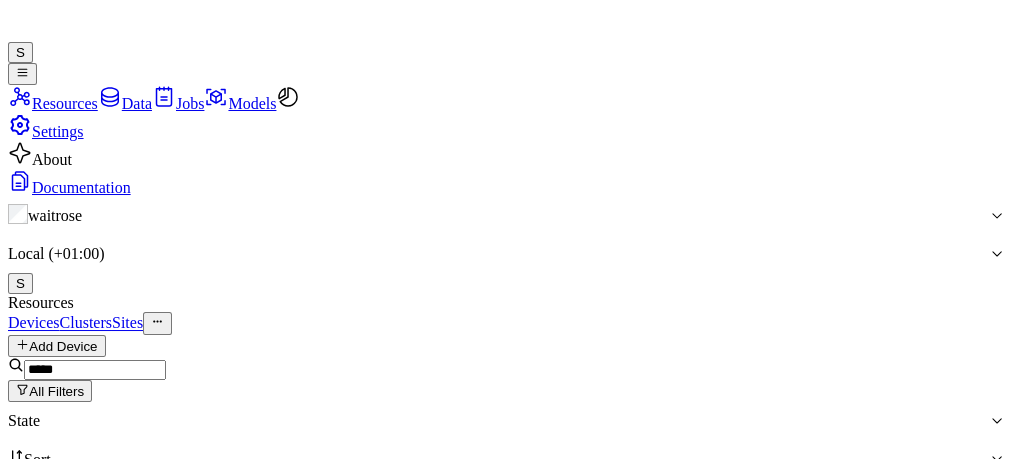 type on "*****" 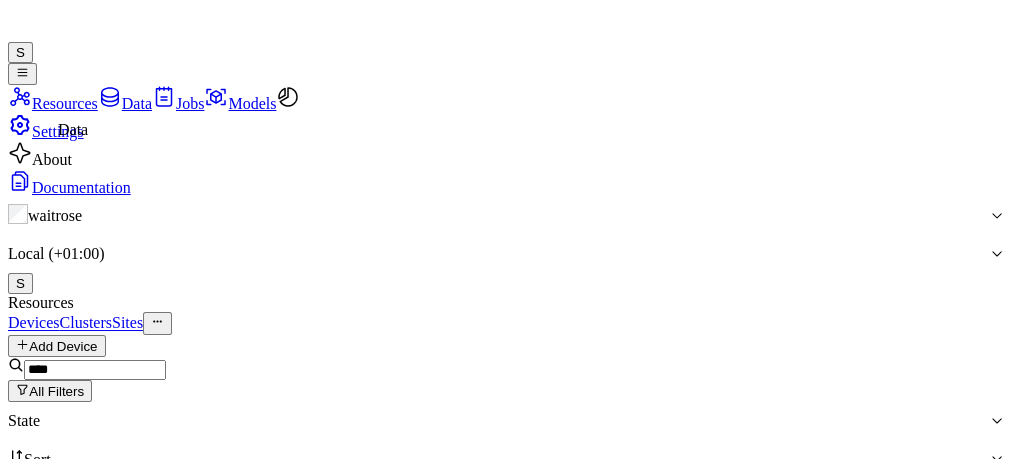 click at bounding box center [110, 97] 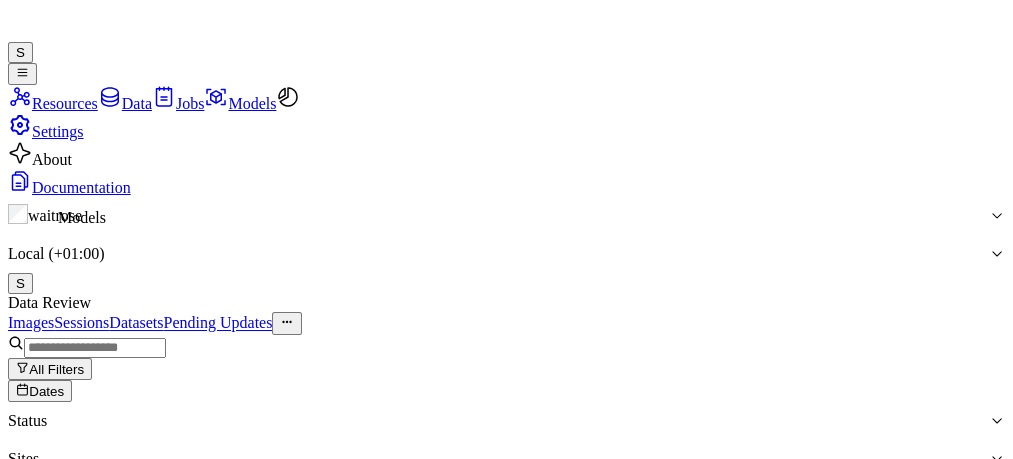 click at bounding box center [217, 97] 